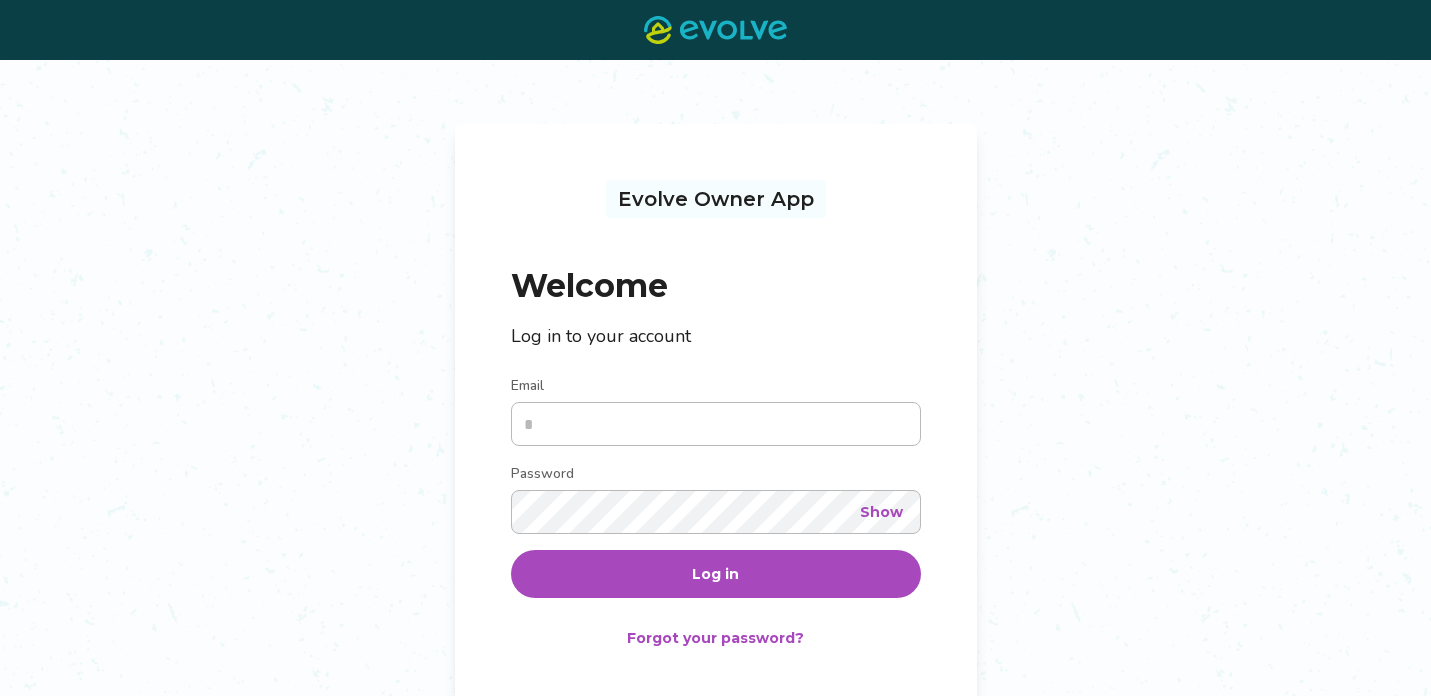 scroll, scrollTop: 0, scrollLeft: 0, axis: both 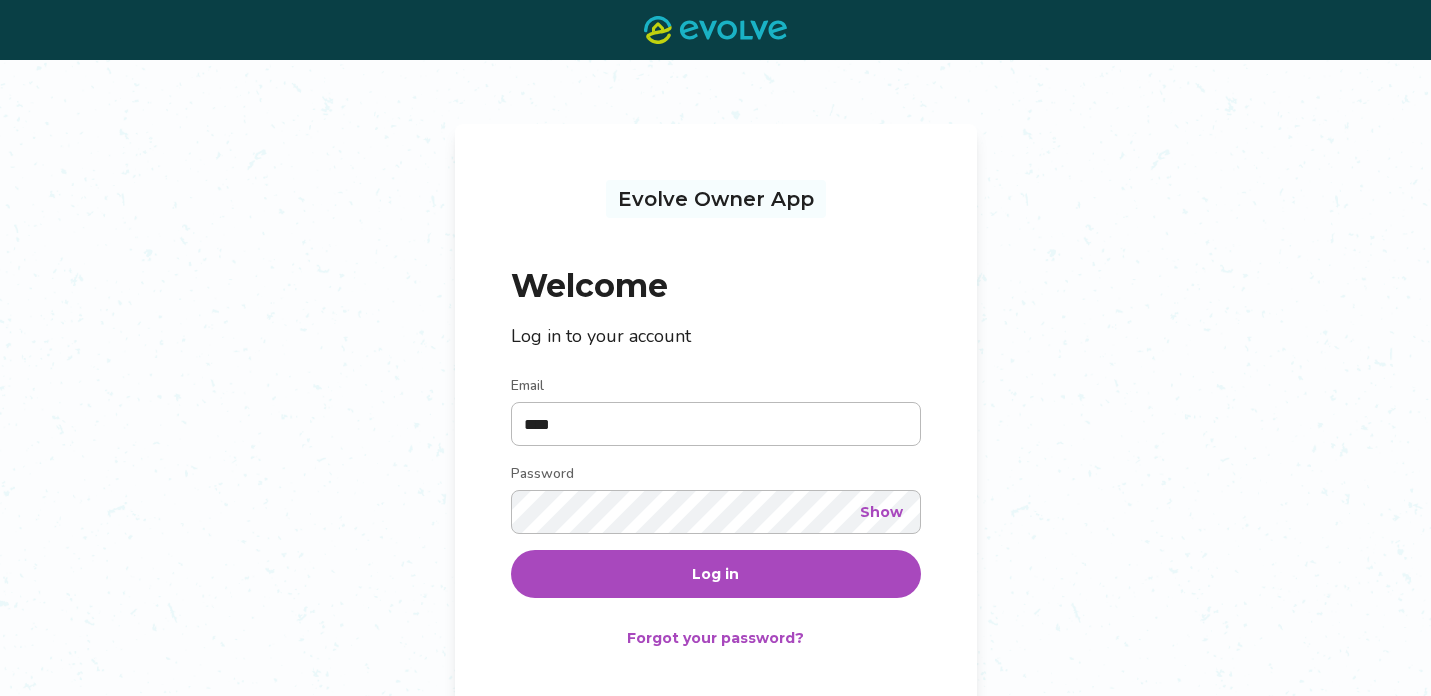 type on "**********" 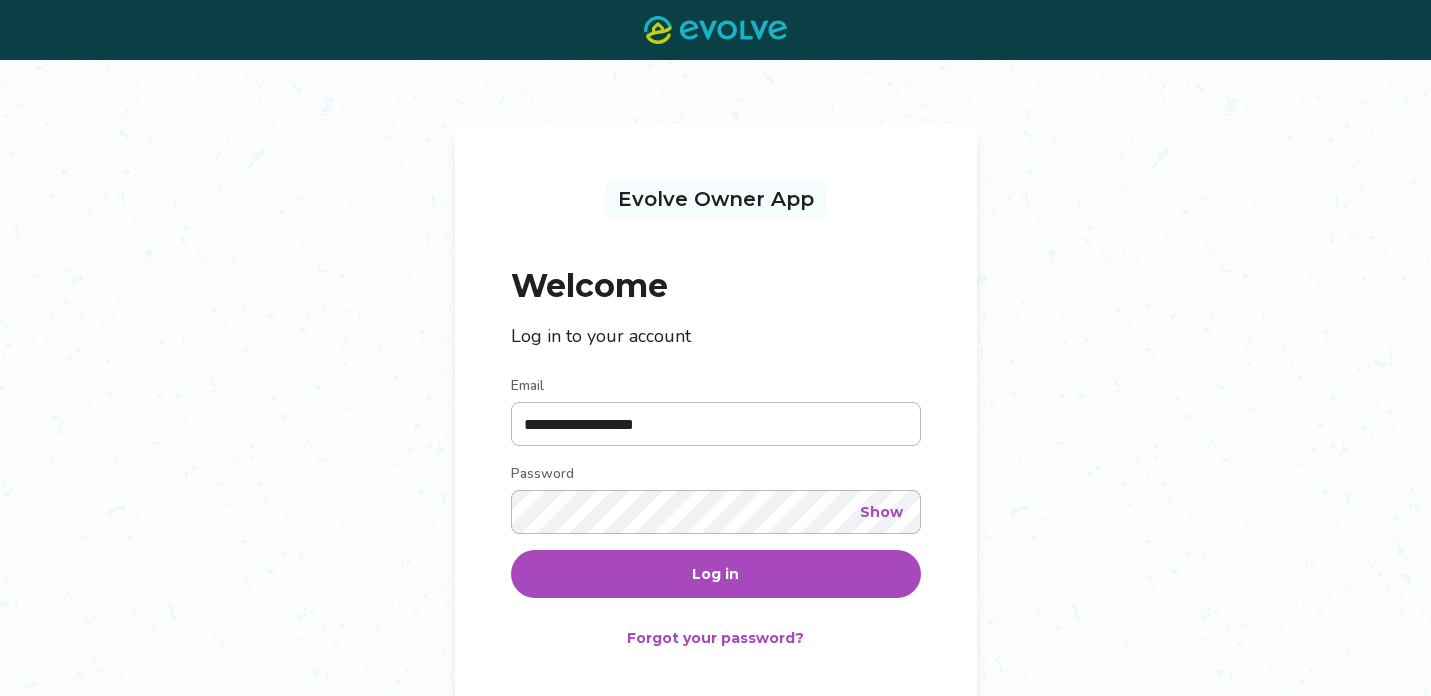 click on "Log in" at bounding box center (715, 574) 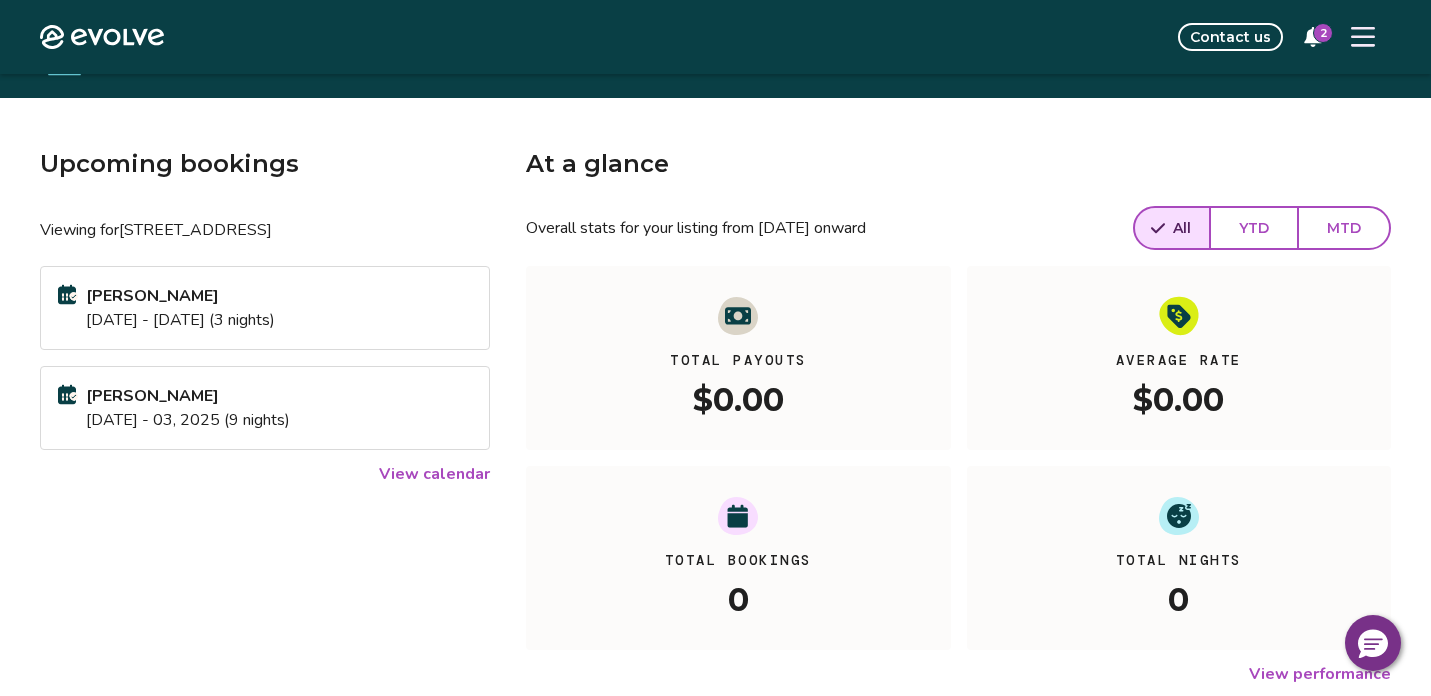 scroll, scrollTop: 0, scrollLeft: 0, axis: both 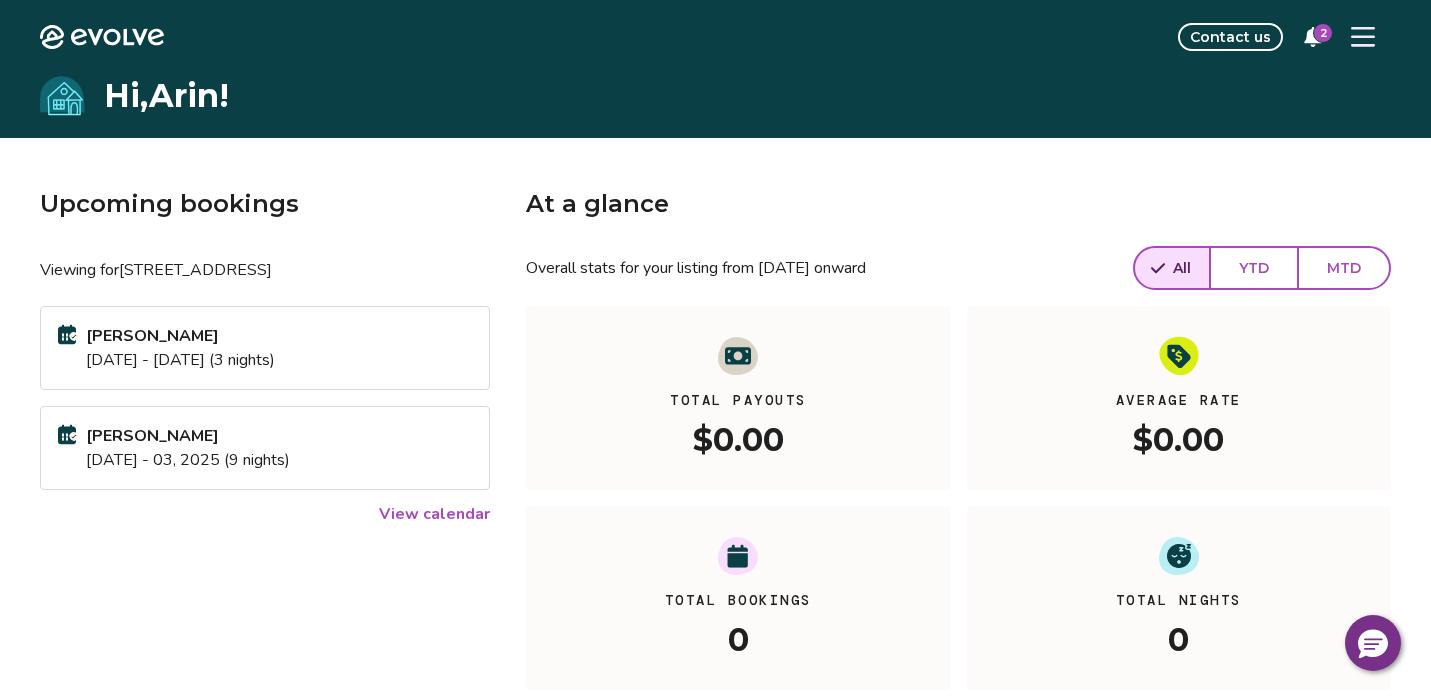 click 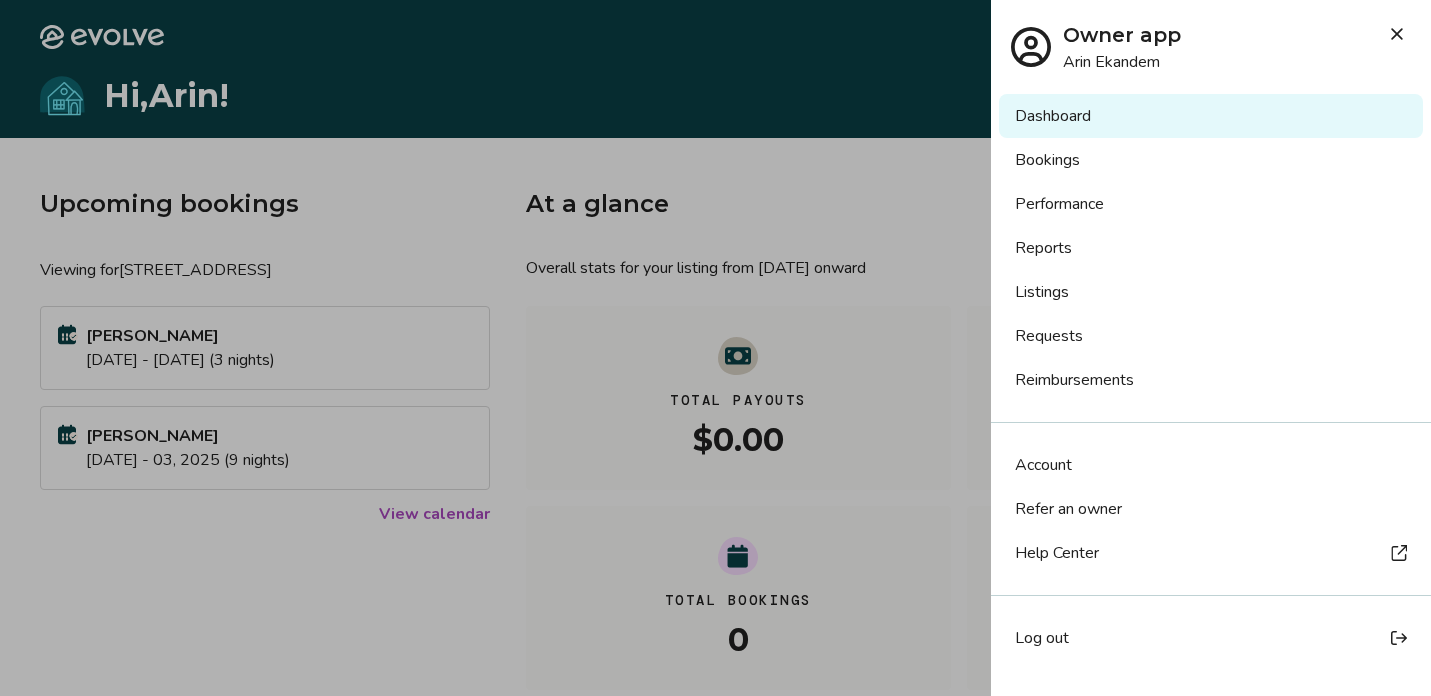 click on "Account" at bounding box center [1043, 465] 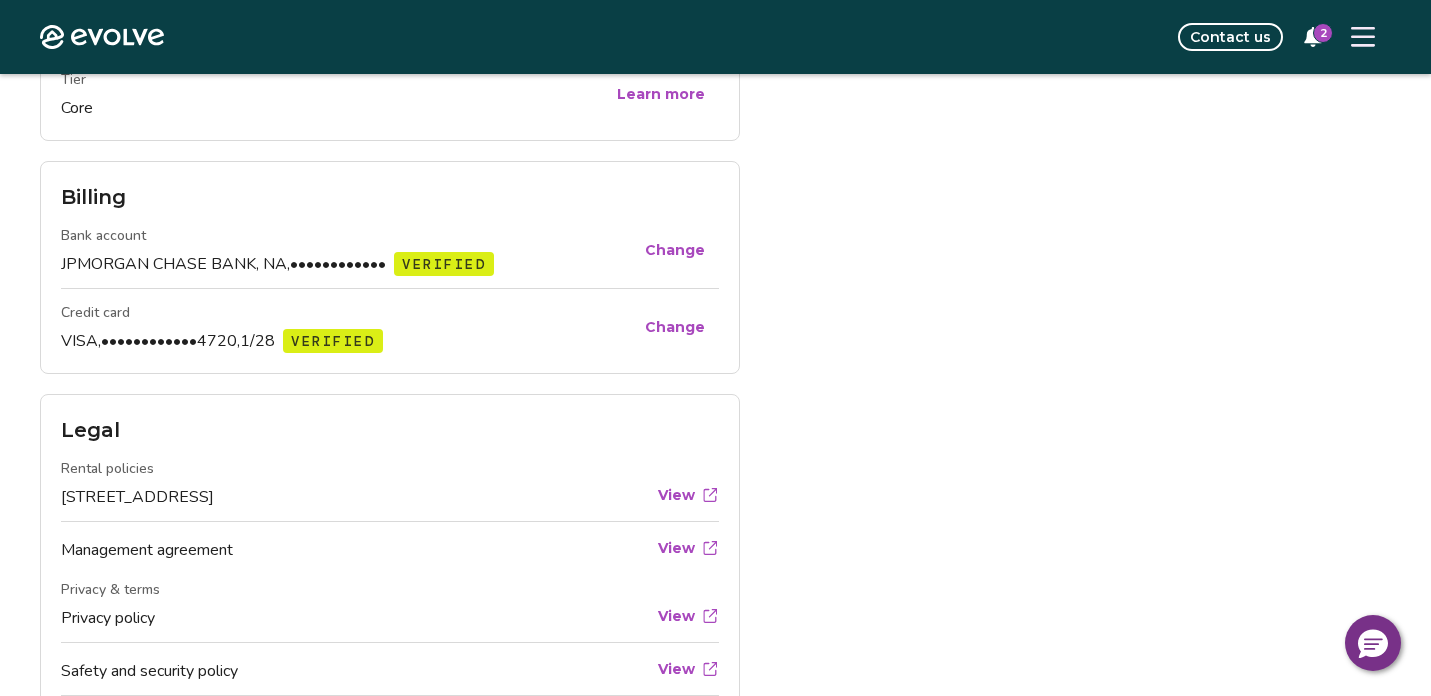 scroll, scrollTop: 853, scrollLeft: 0, axis: vertical 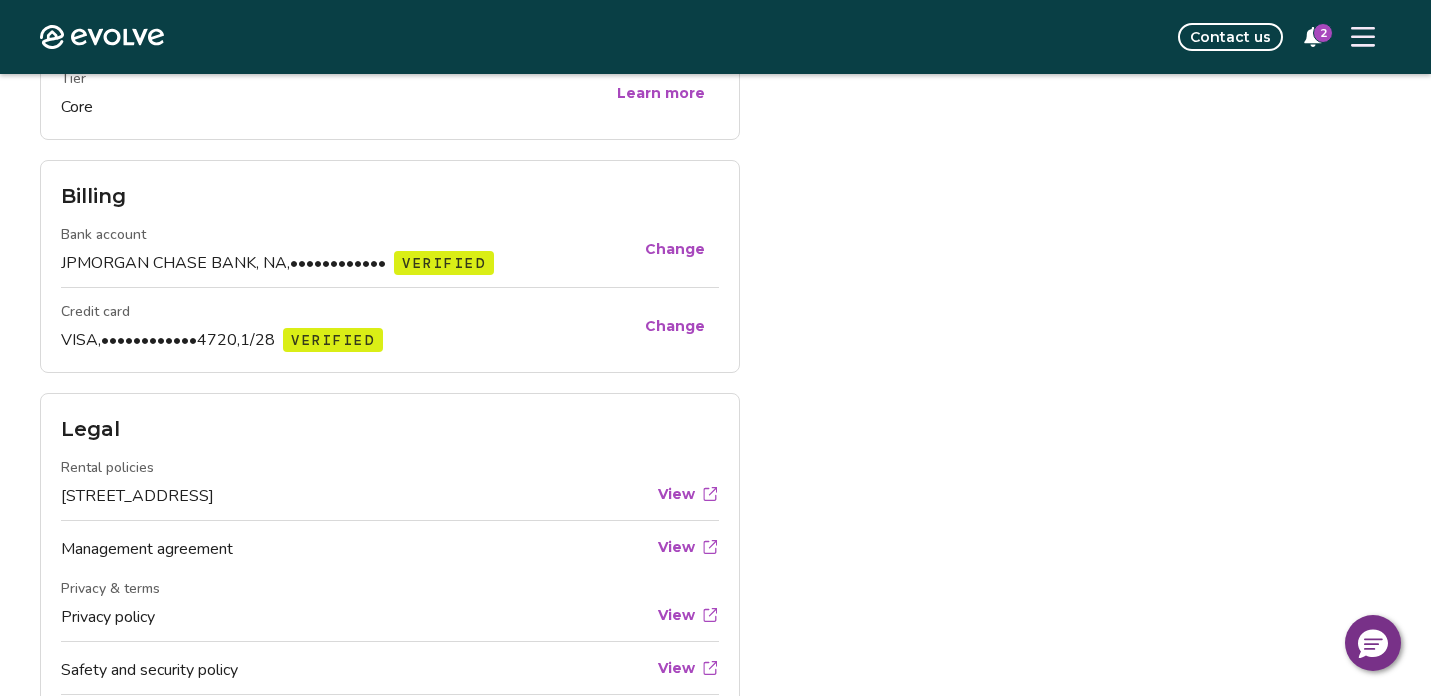 click on "Change" at bounding box center (675, 249) 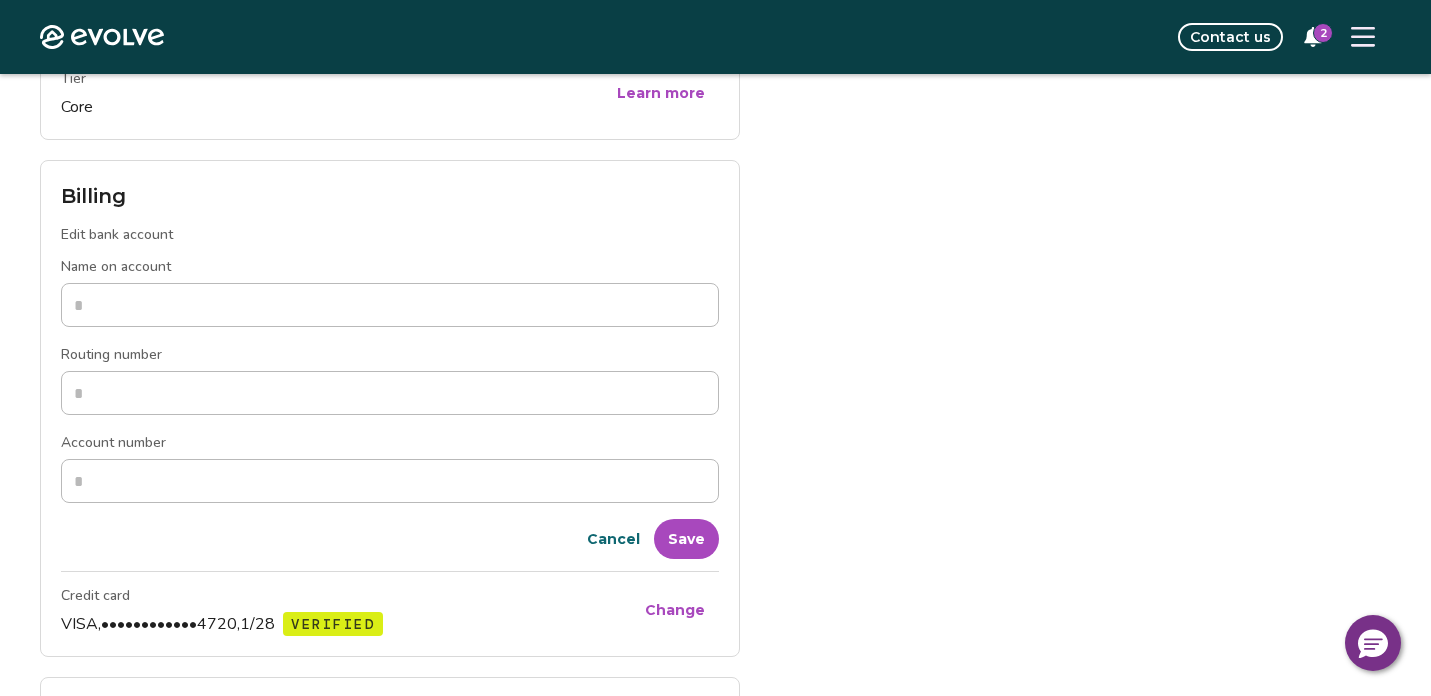 click on "Cancel" at bounding box center (613, 539) 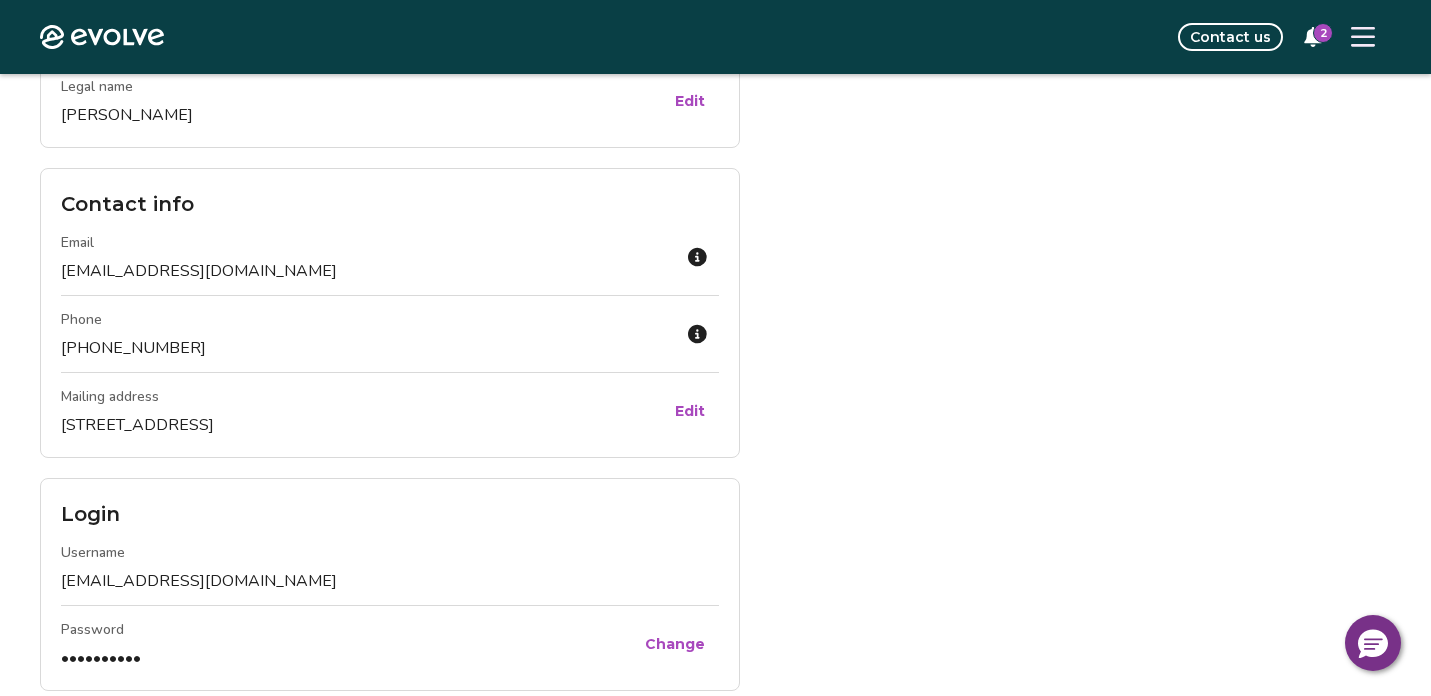 scroll, scrollTop: 0, scrollLeft: 0, axis: both 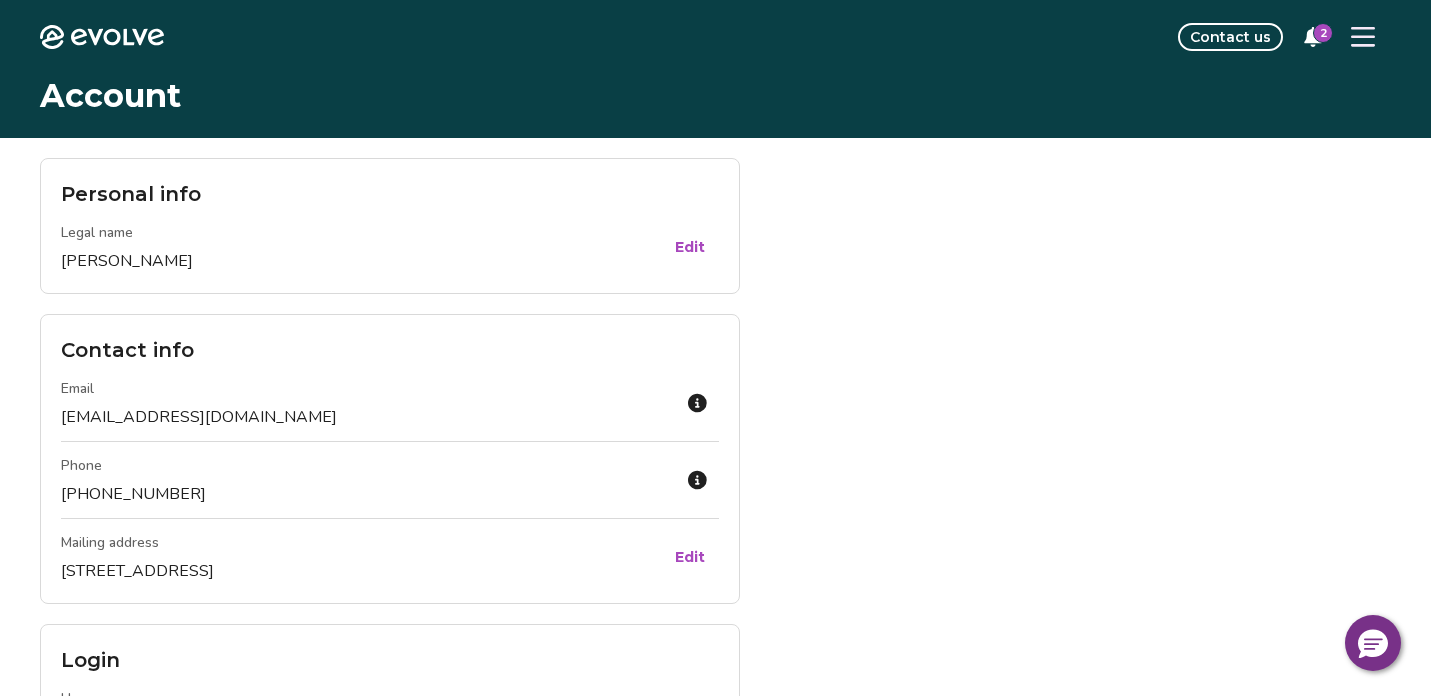 click 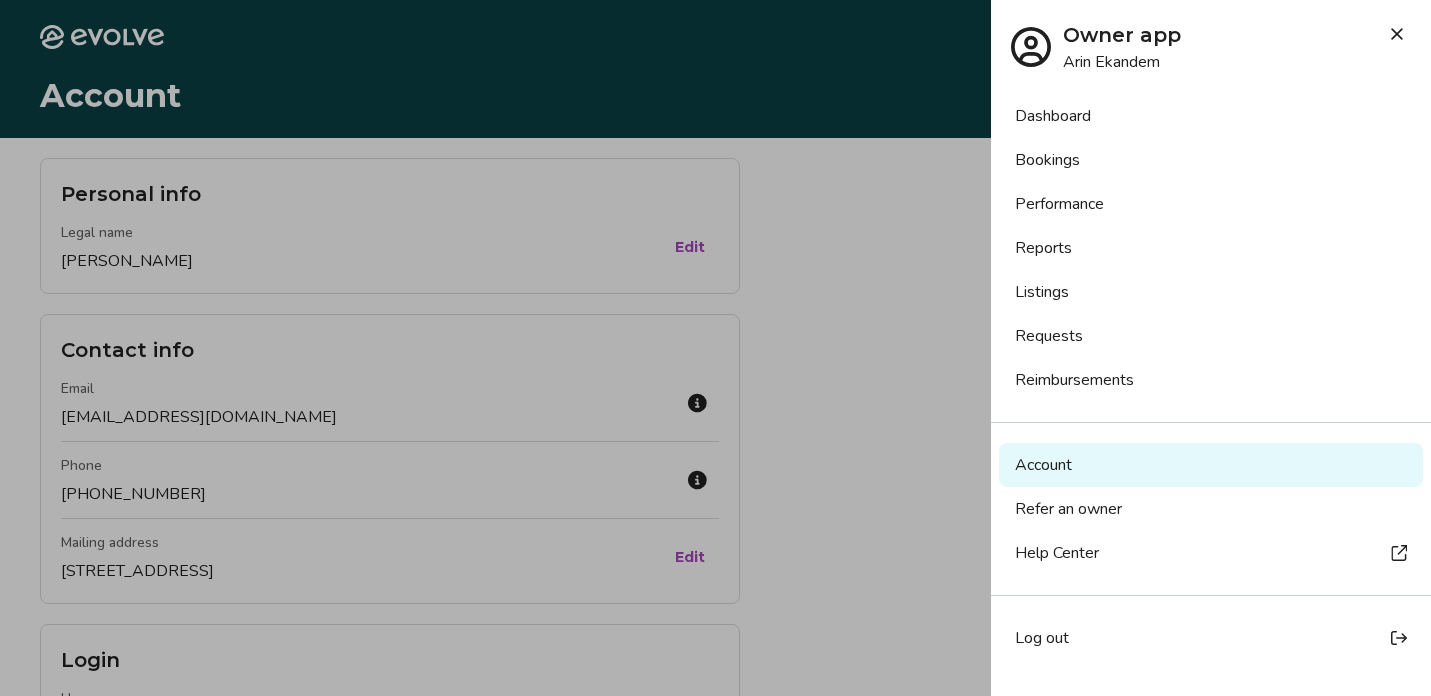 click on "Dashboard" at bounding box center [1211, 116] 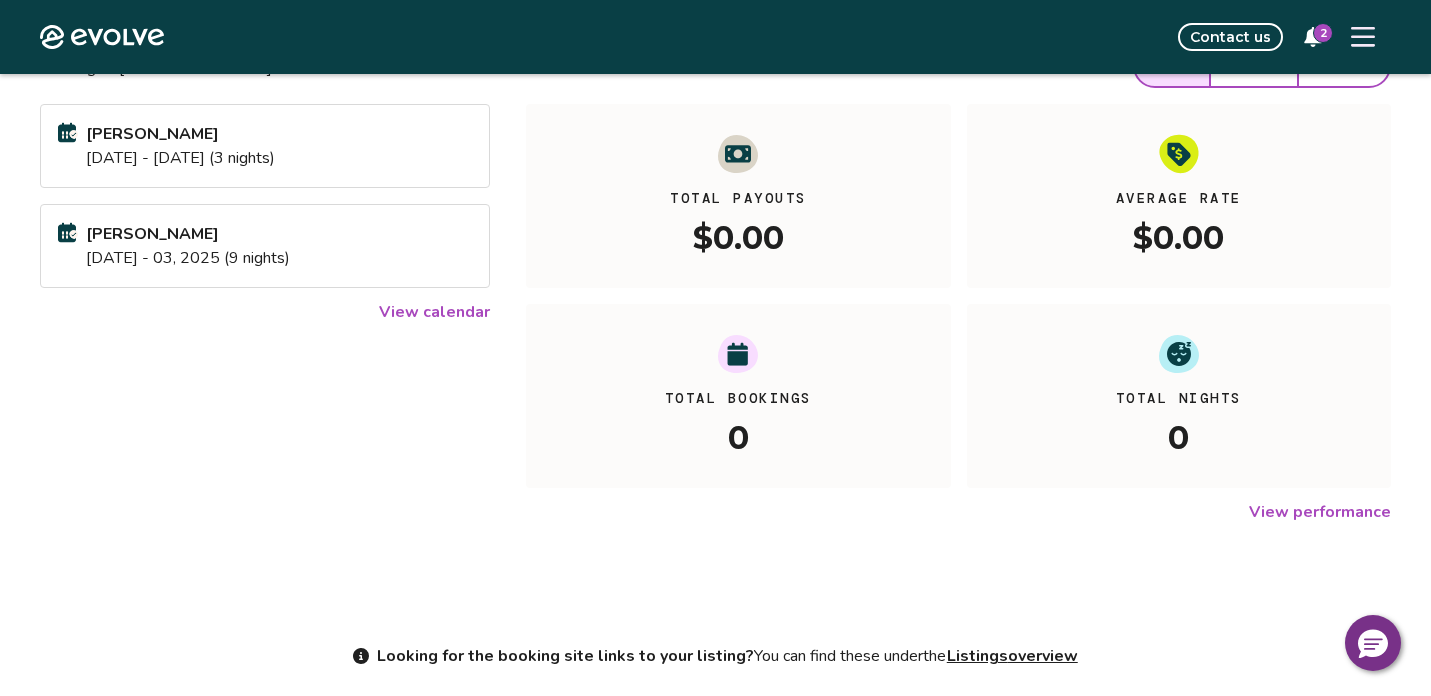 scroll, scrollTop: 172, scrollLeft: 0, axis: vertical 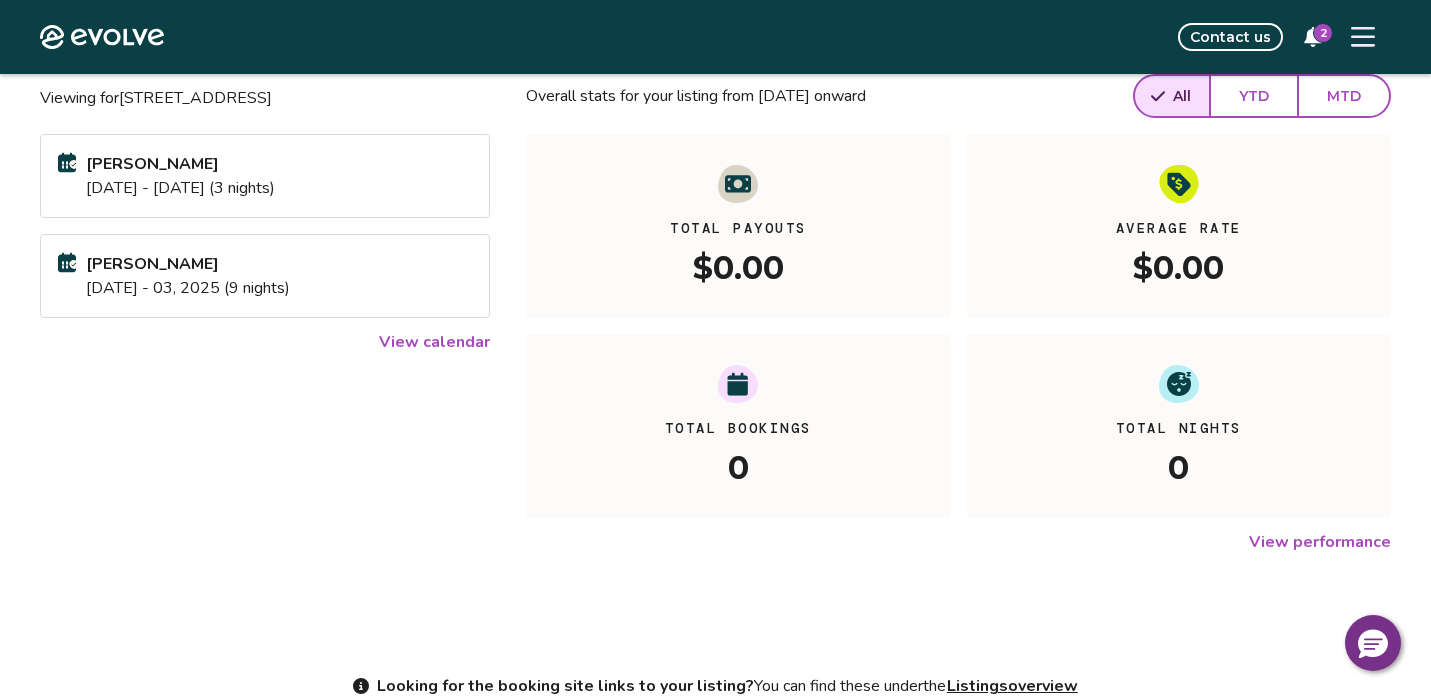 click on "Joe Gillenwater" at bounding box center (188, 264) 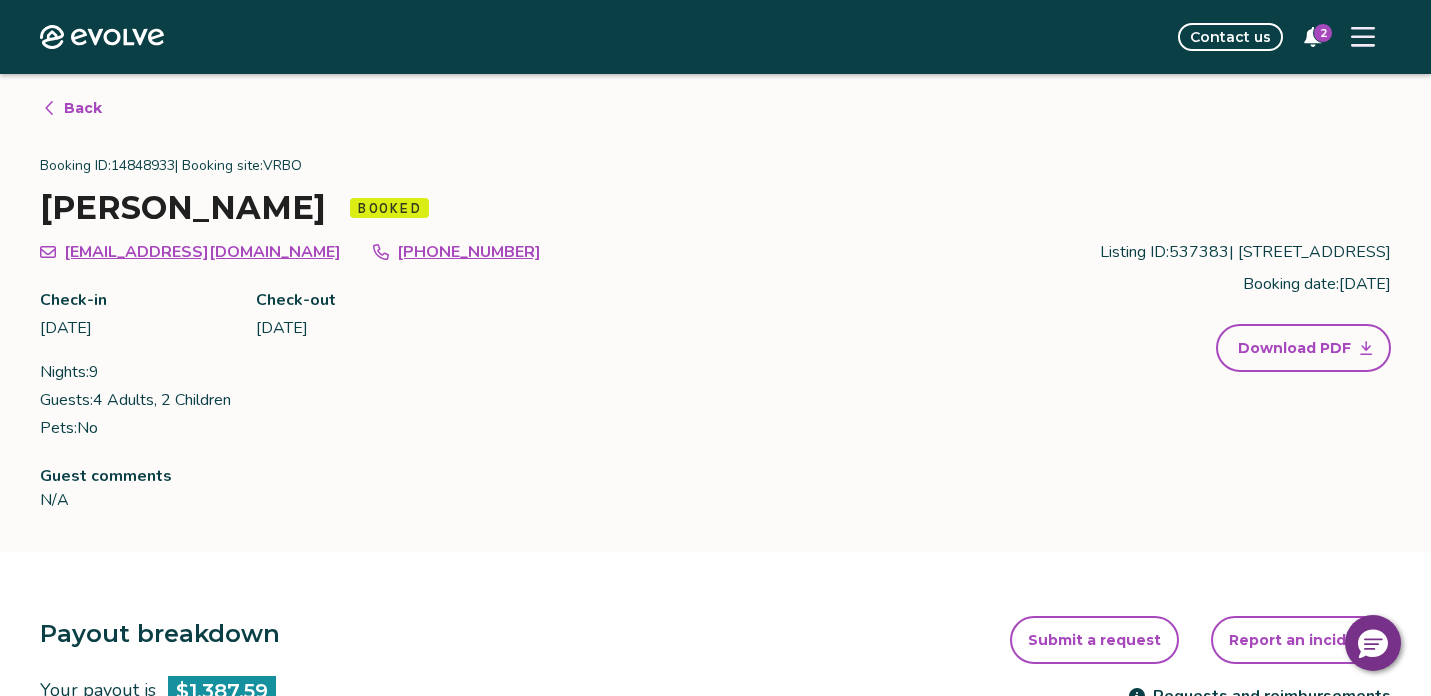 scroll, scrollTop: 0, scrollLeft: 0, axis: both 